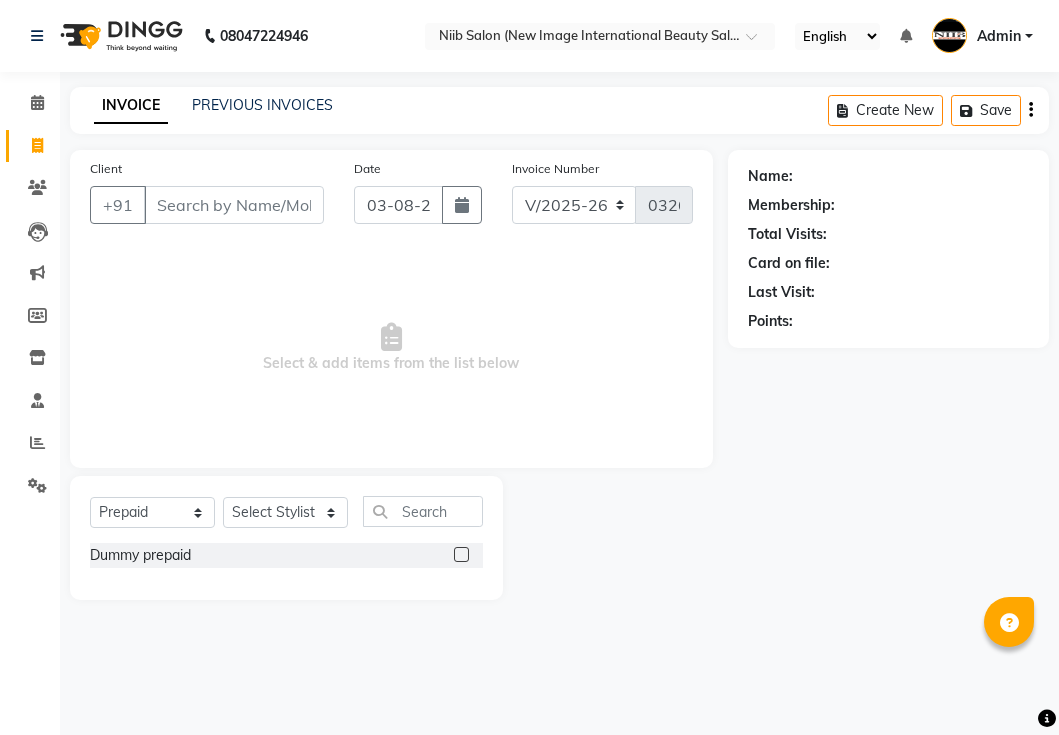 select on "5739" 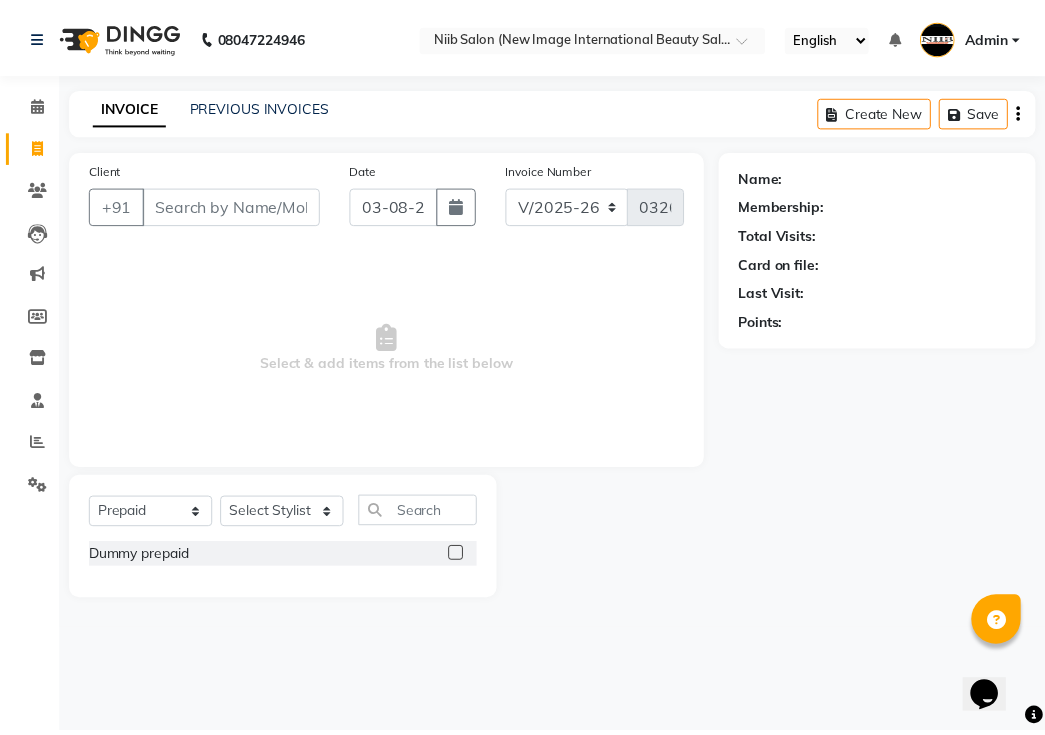 scroll, scrollTop: 0, scrollLeft: 0, axis: both 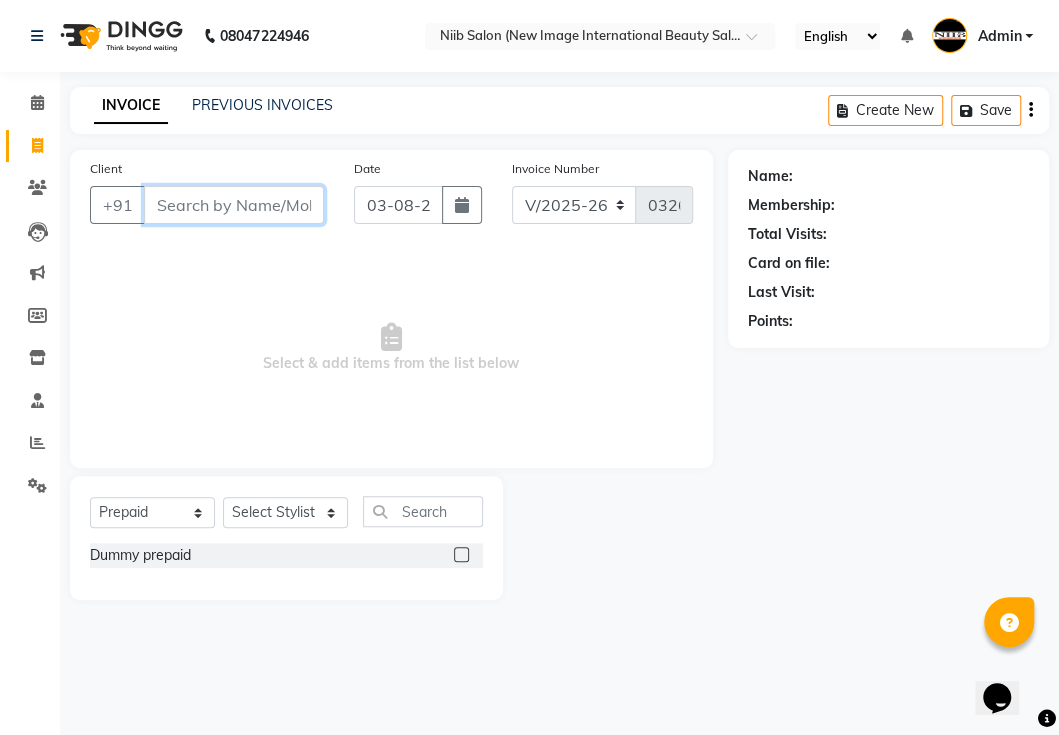 click on "Client" at bounding box center [234, 205] 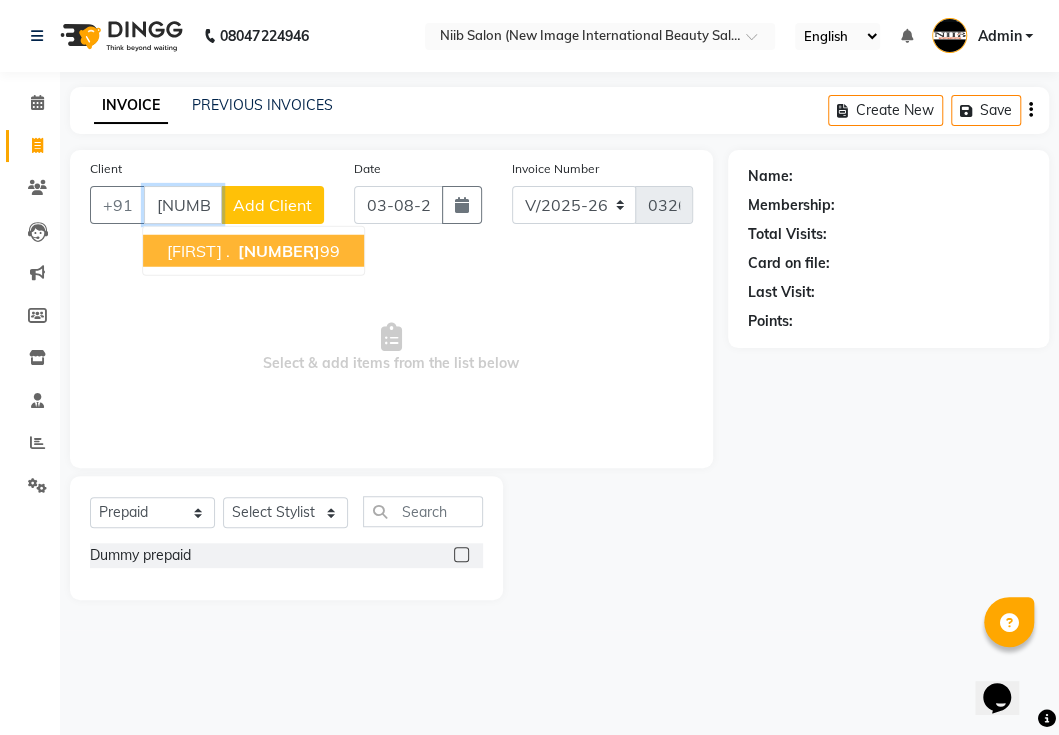 click on "98155060" at bounding box center (279, 251) 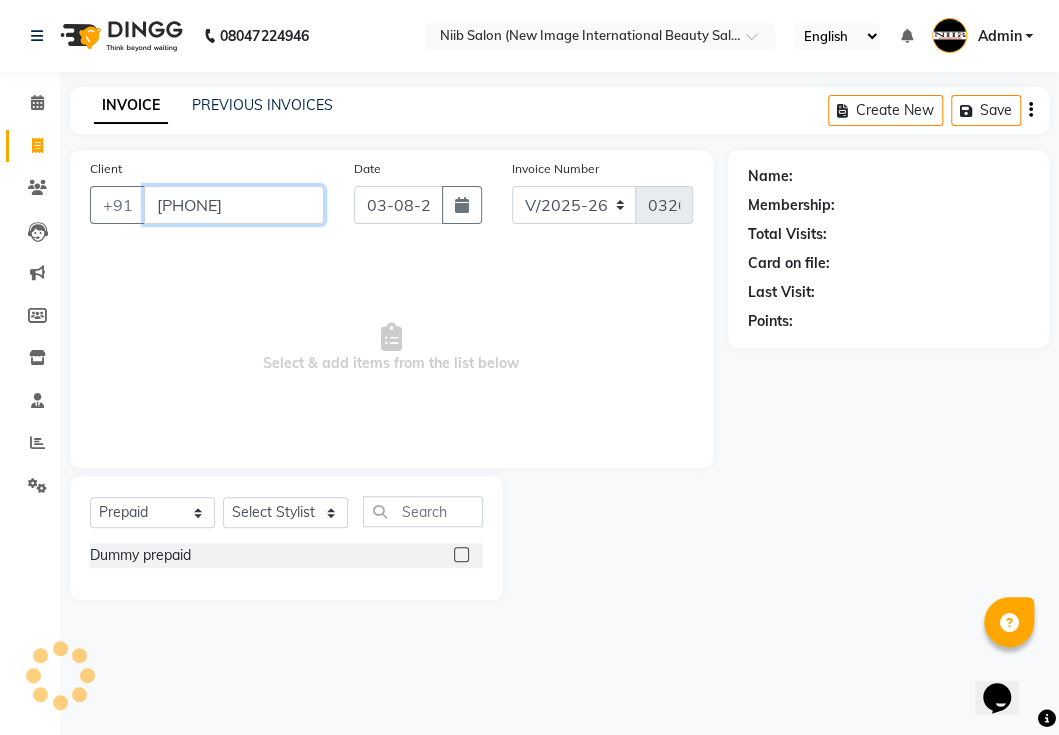 type on "9815506099" 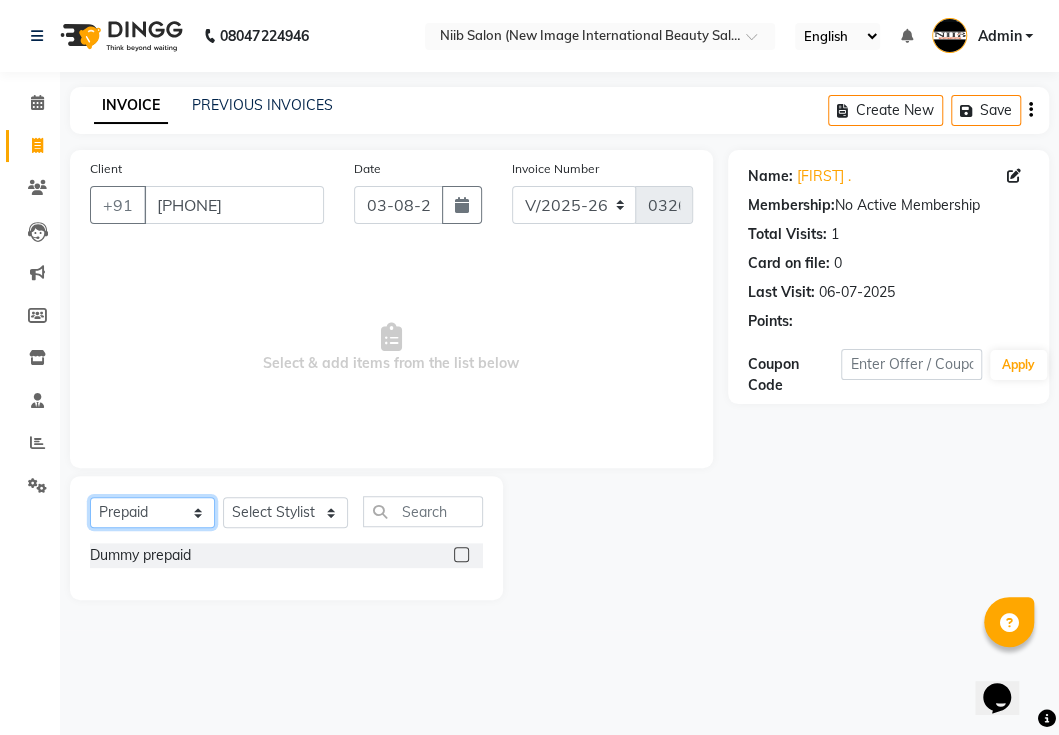 click on "Select  Service  Product  Membership  Package Voucher Prepaid Gift Card" 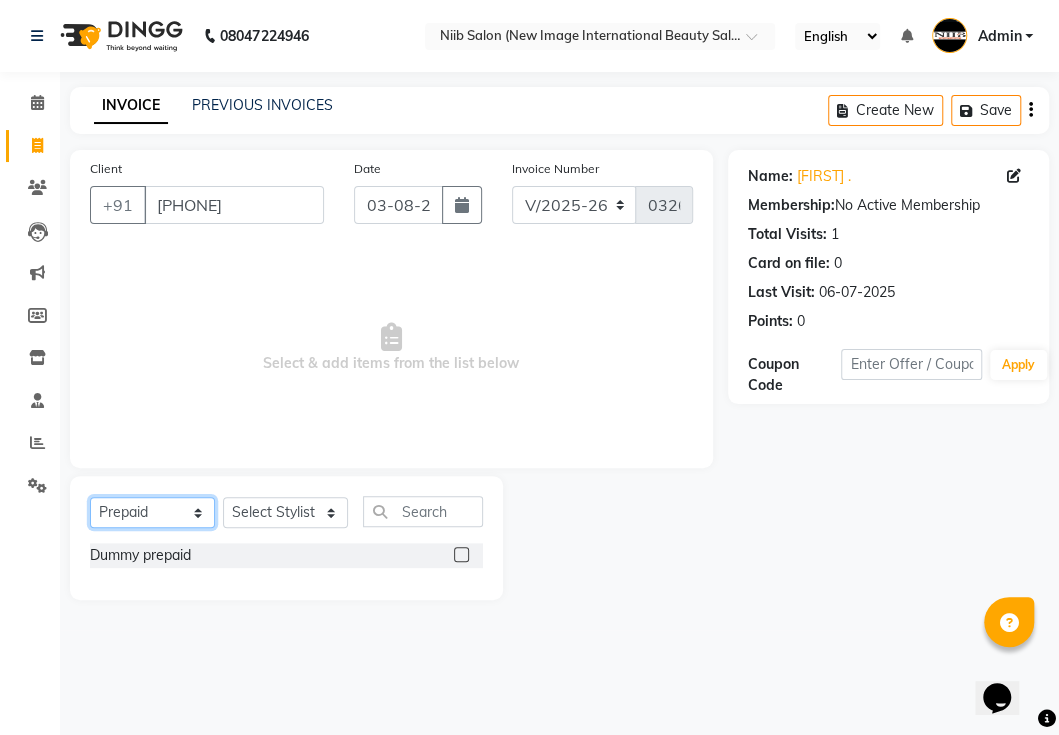 select on "service" 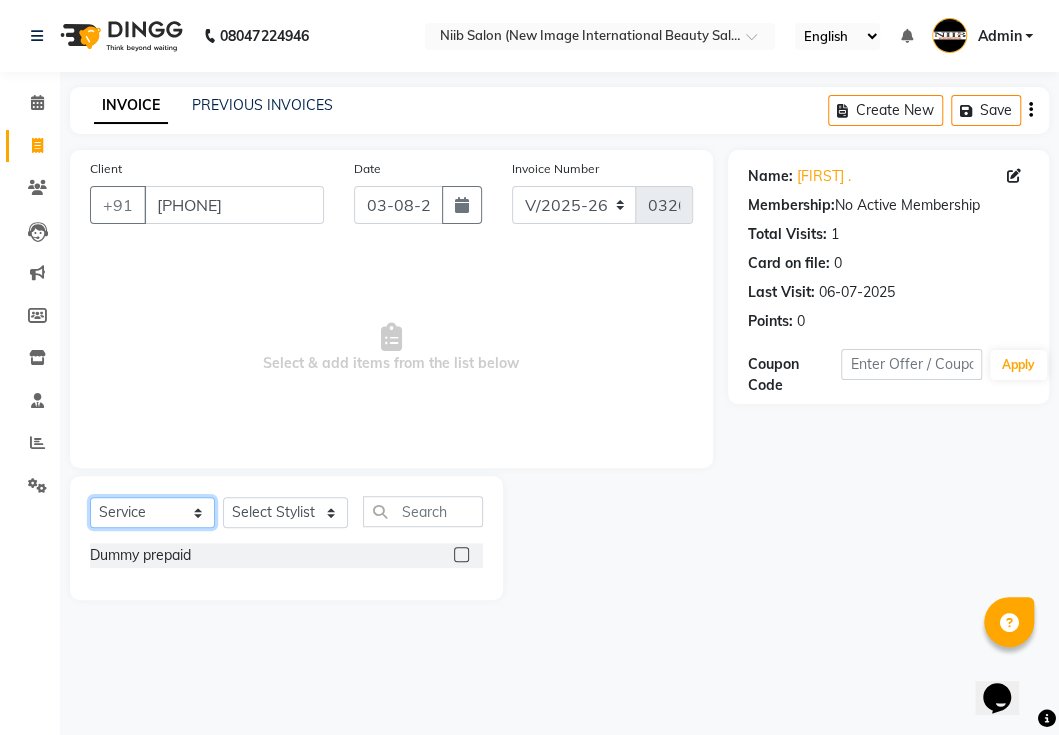 click on "Select  Service  Product  Membership  Package Voucher Prepaid Gift Card" 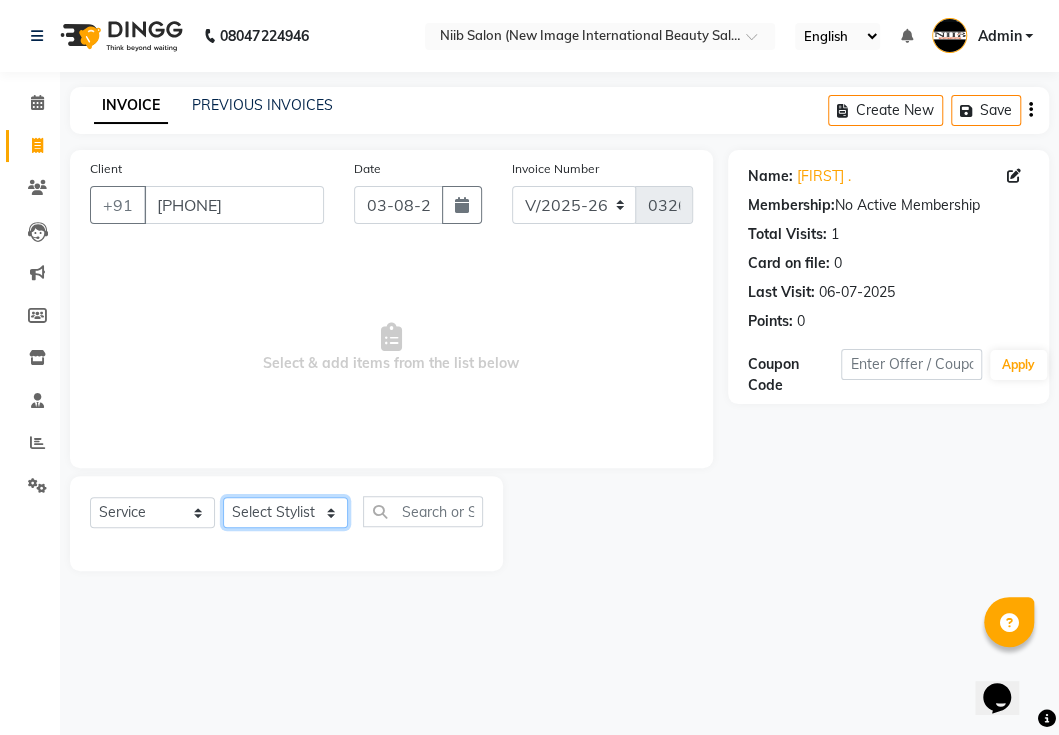 click on "Select Stylist binder  gouri  Jyoti kajal  komal spa beaution kulvir  rahul  Rajit  shivani sonal" 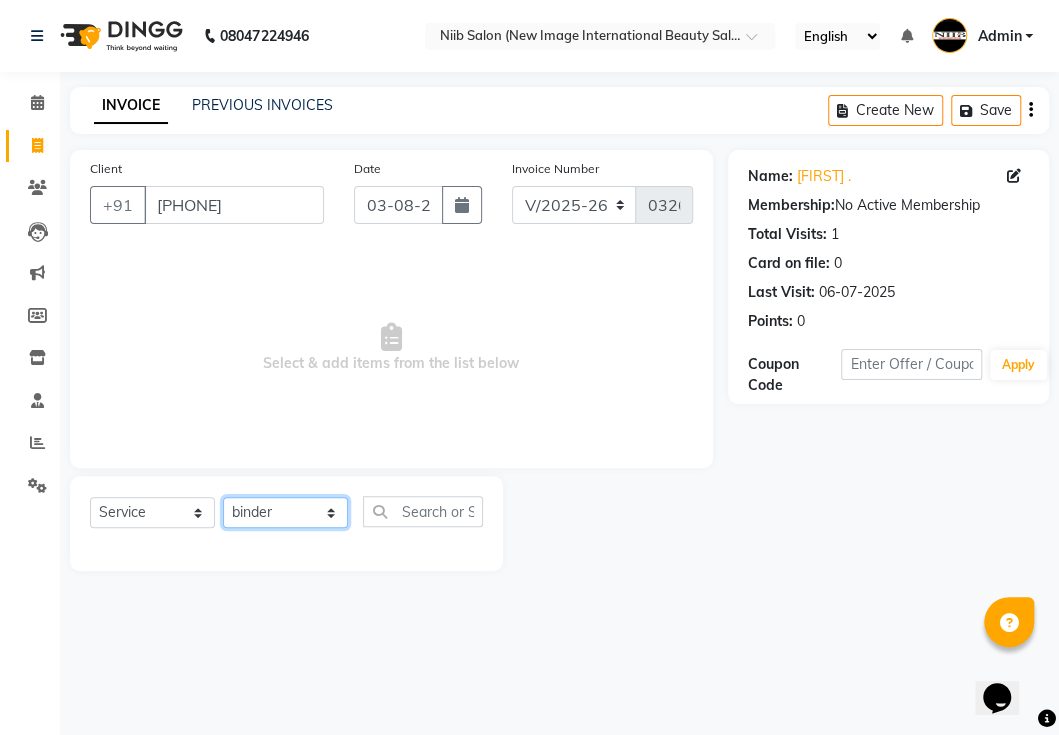 click on "Select Stylist binder  gouri  Jyoti kajal  komal spa beaution kulvir  rahul  Rajit  shivani sonal" 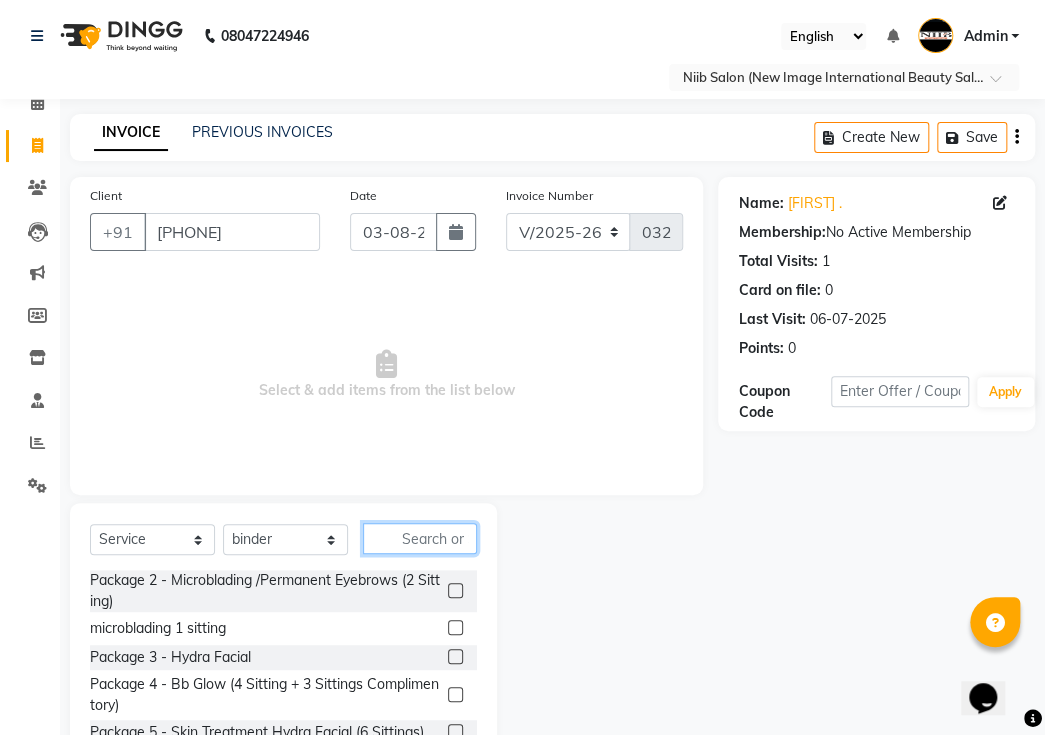 click 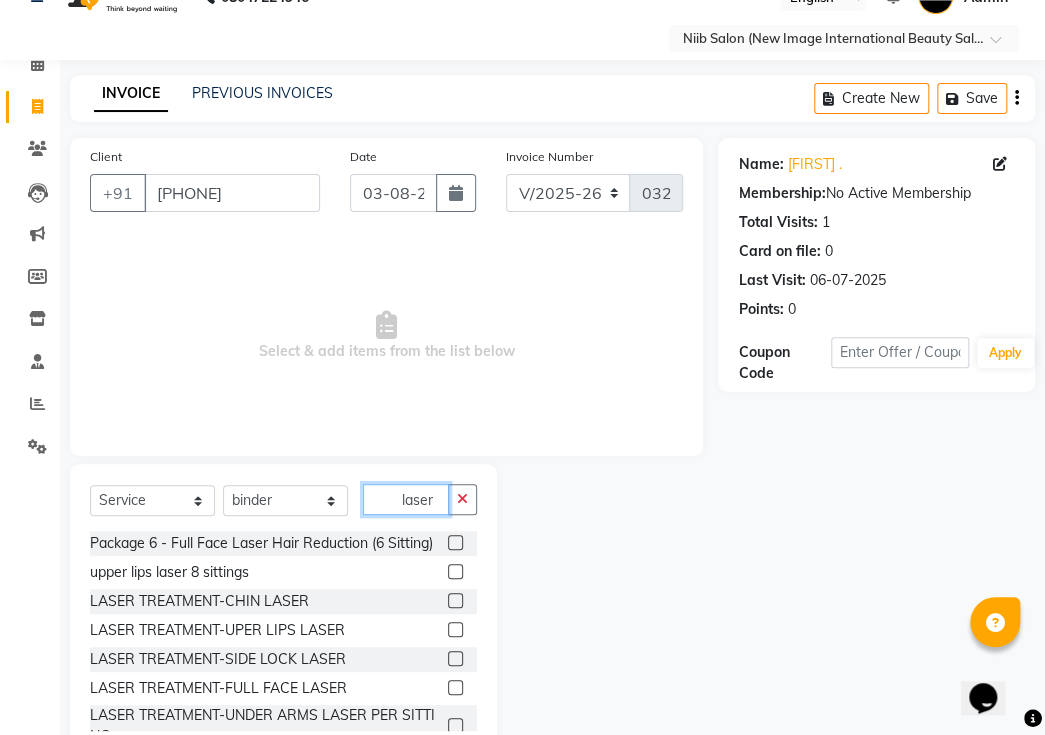 scroll, scrollTop: 66, scrollLeft: 0, axis: vertical 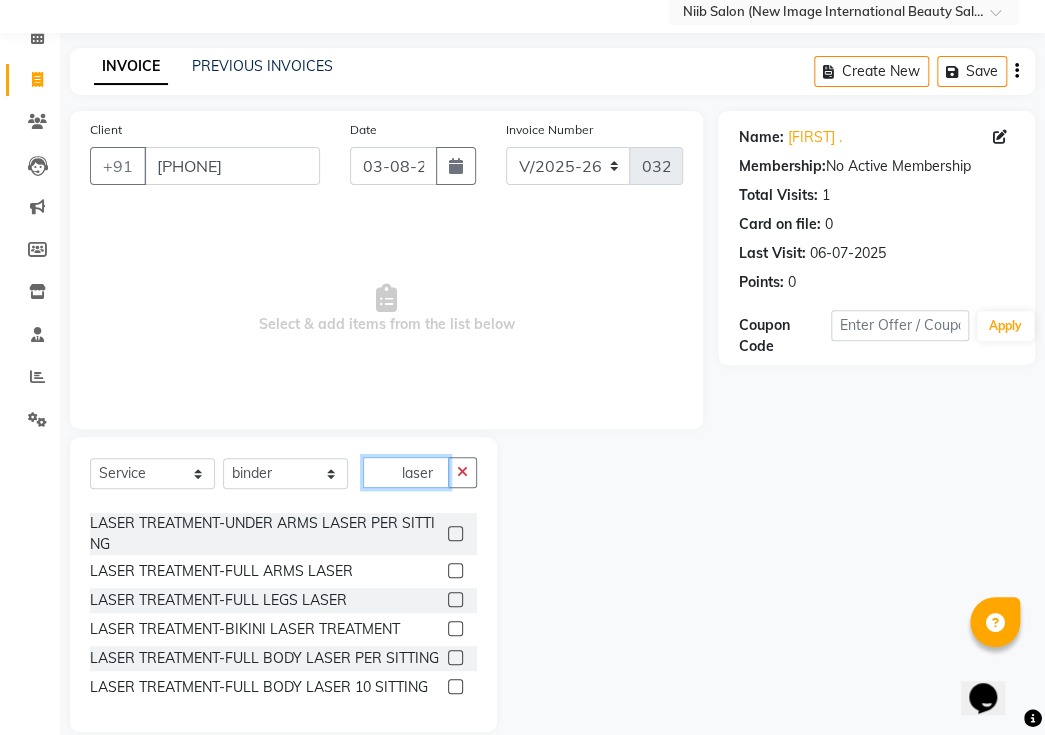 type on "laser" 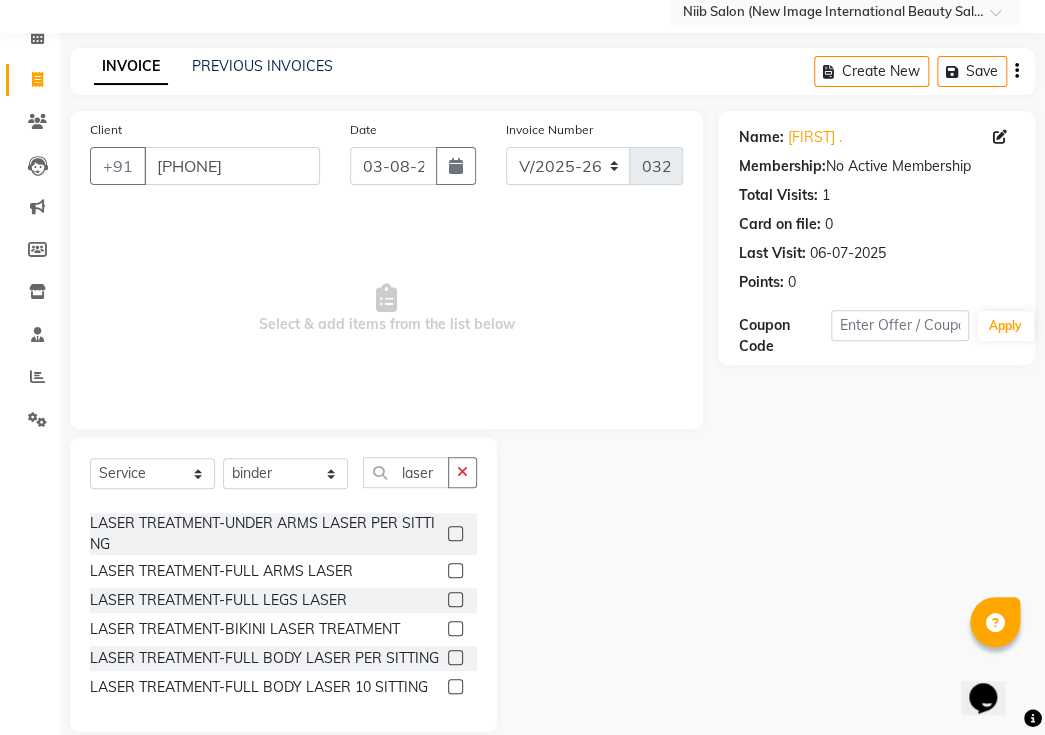 click 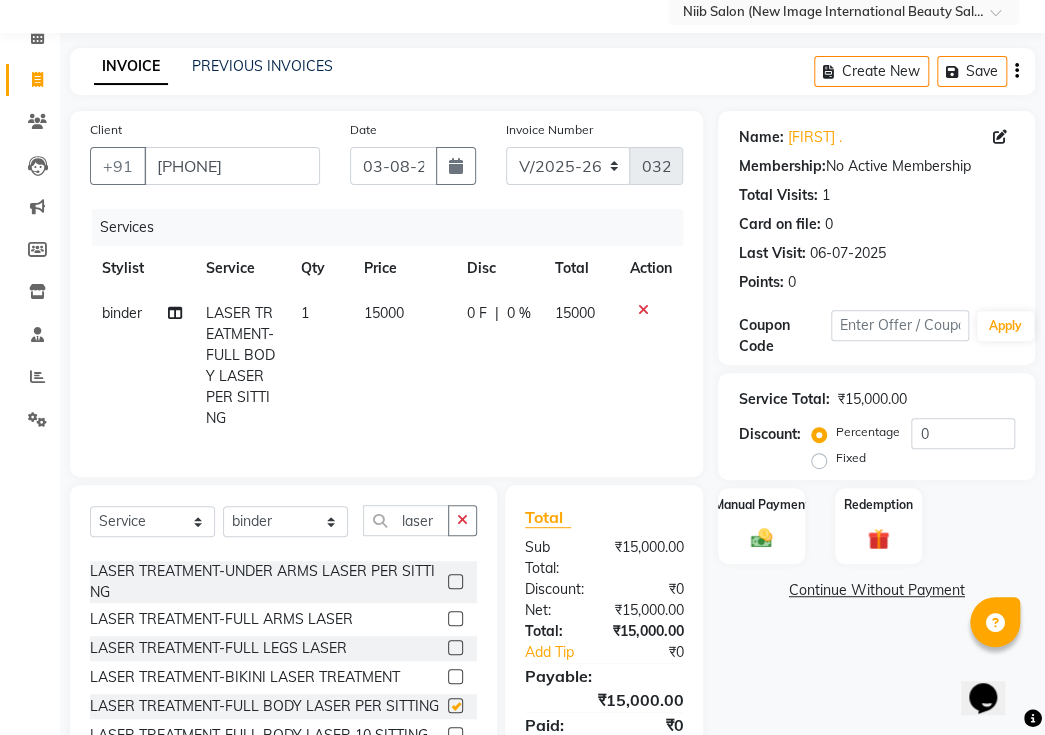 checkbox on "false" 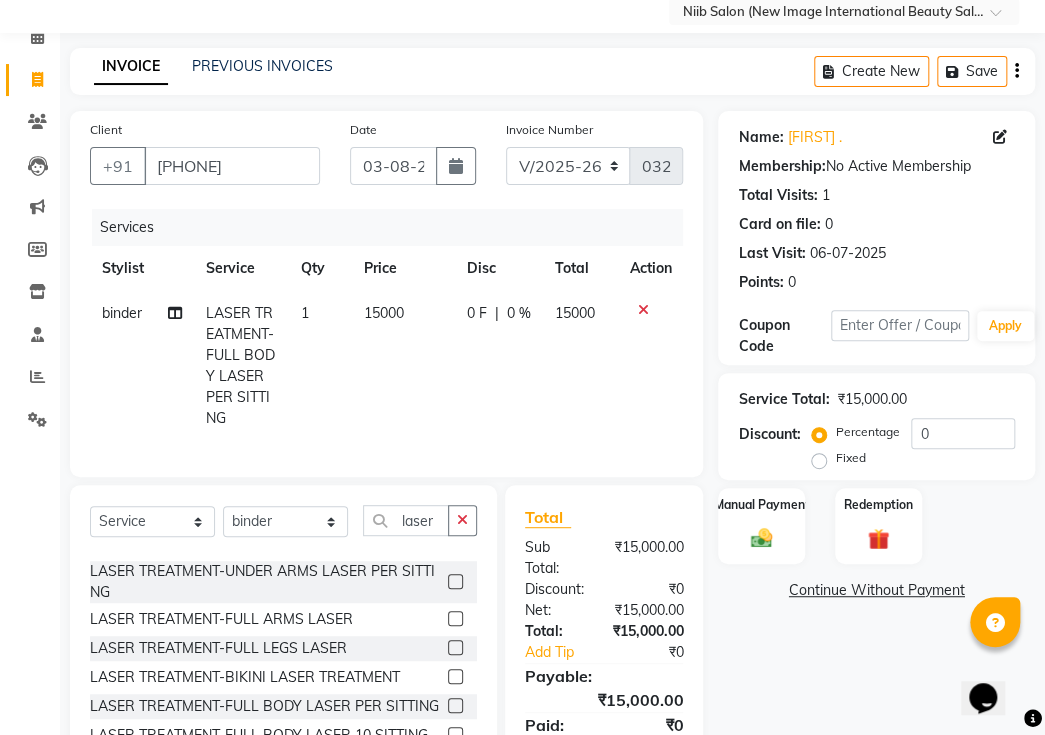 drag, startPoint x: 816, startPoint y: 432, endPoint x: 839, endPoint y: 428, distance: 23.345236 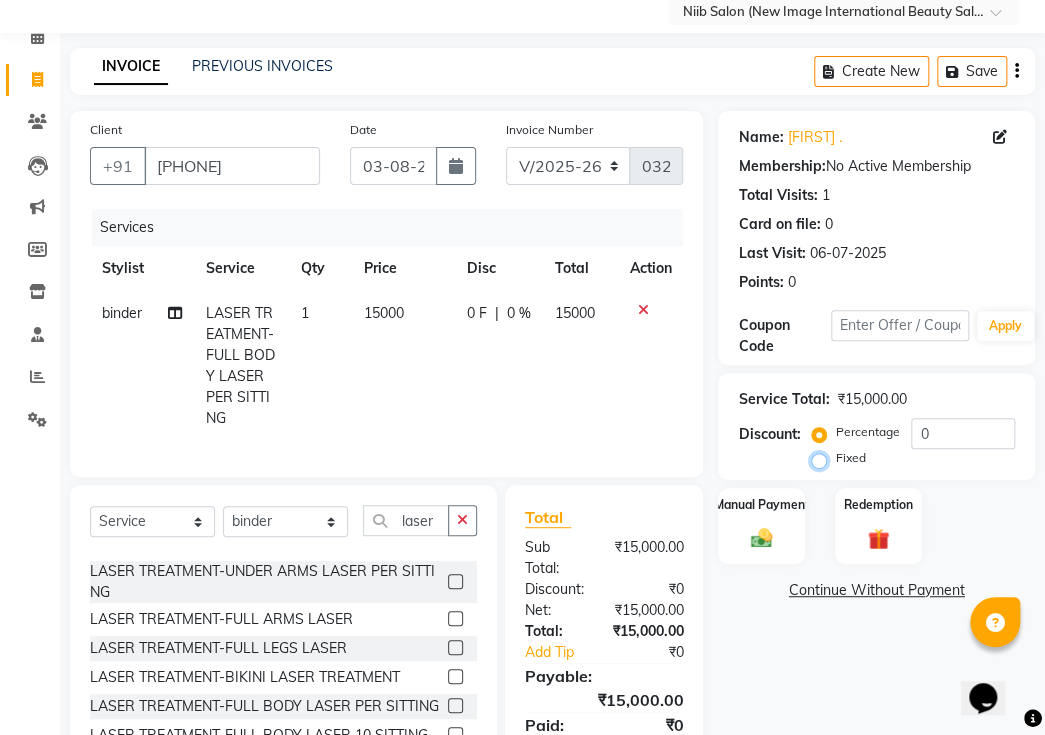 click on "Fixed" at bounding box center (823, 458) 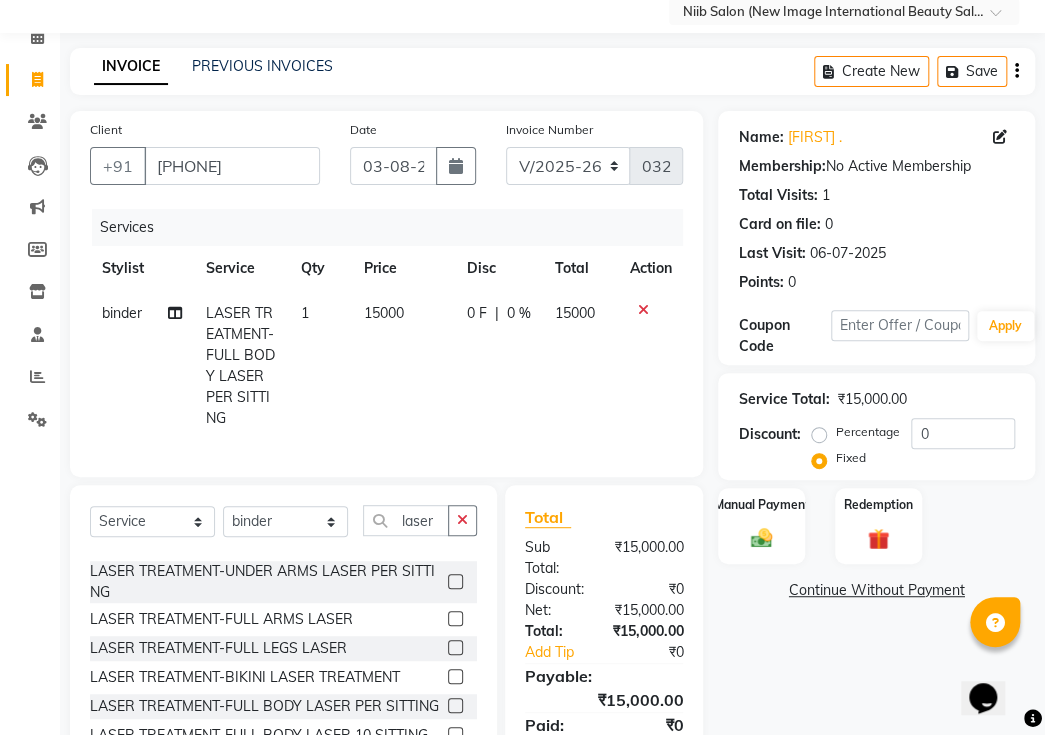 click on "15000" 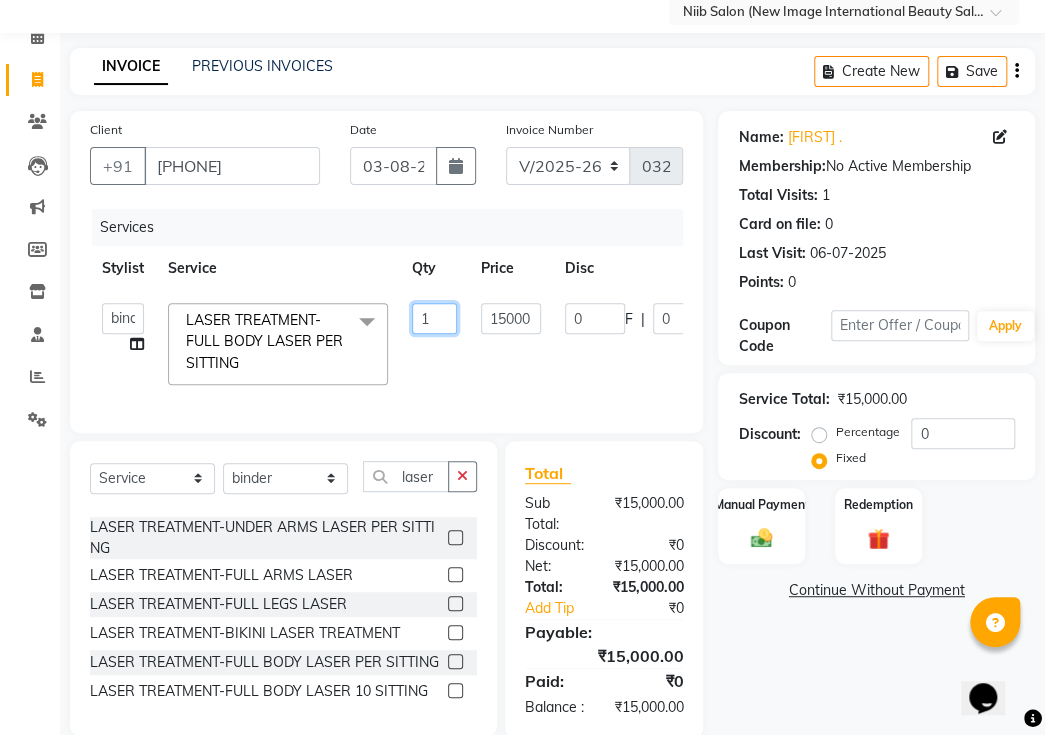 click on "1" 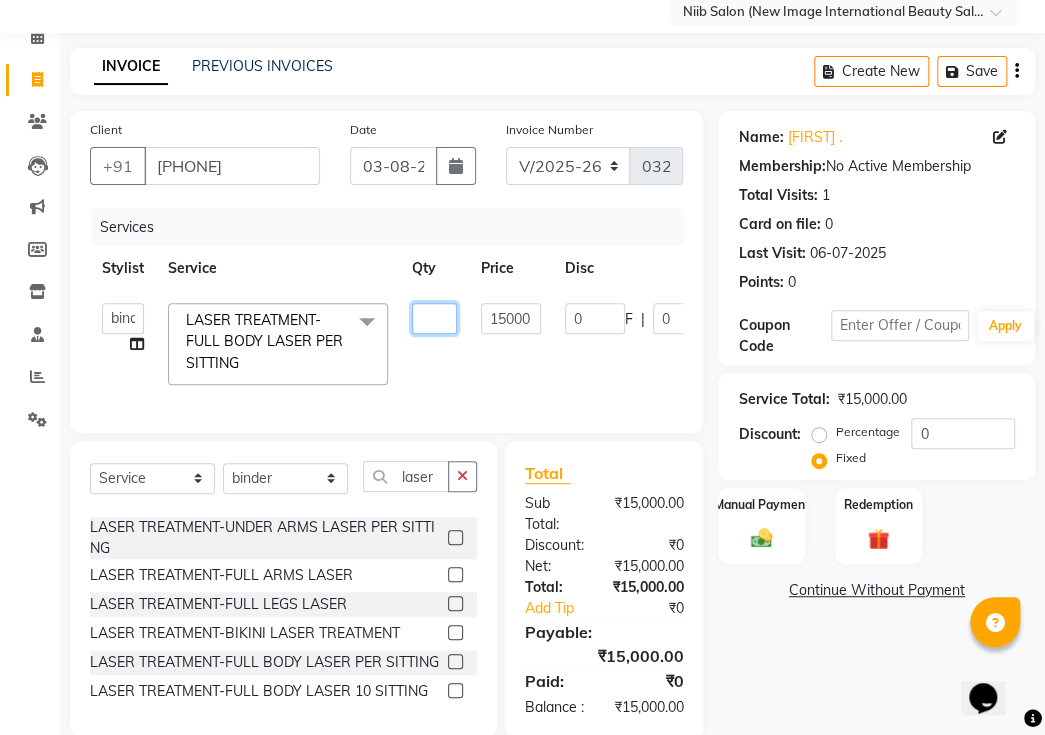 type on "4" 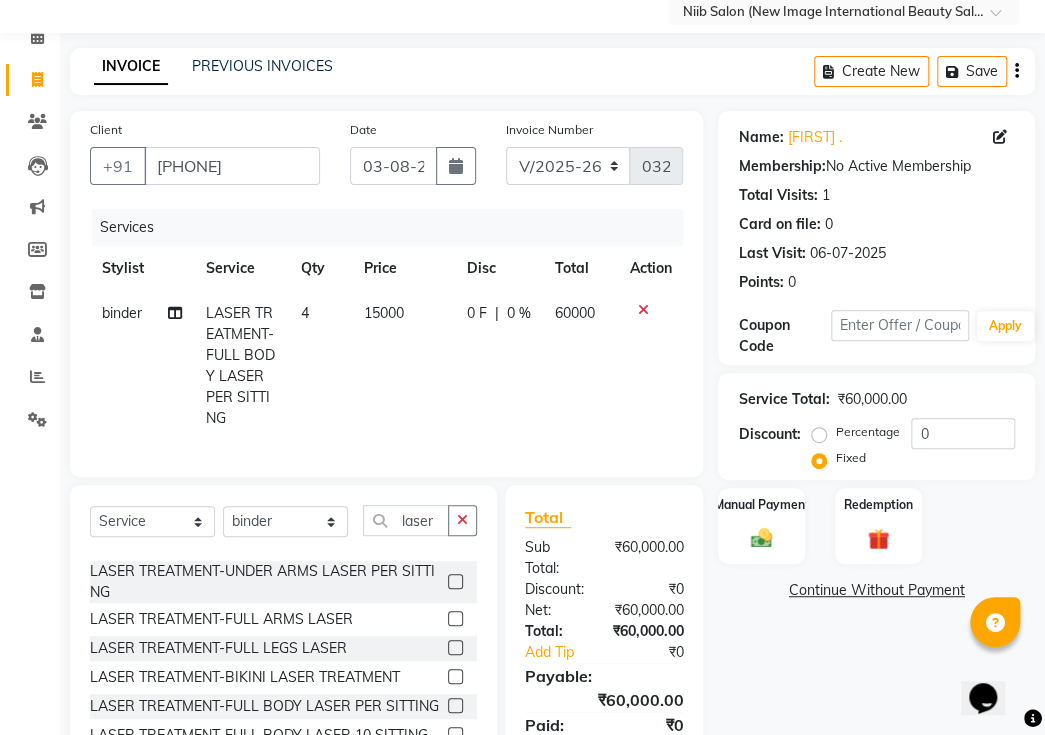 click on "Name: Surbhi . Membership:  No Active Membership  Total Visits:  1 Card on file:  0 Last Visit:   06-07-2025 Points:   0  Coupon Code Apply Service Total:  ₹60,000.00  Discount:  Percentage   Fixed  0 Manual Payment Redemption  Continue Without Payment" 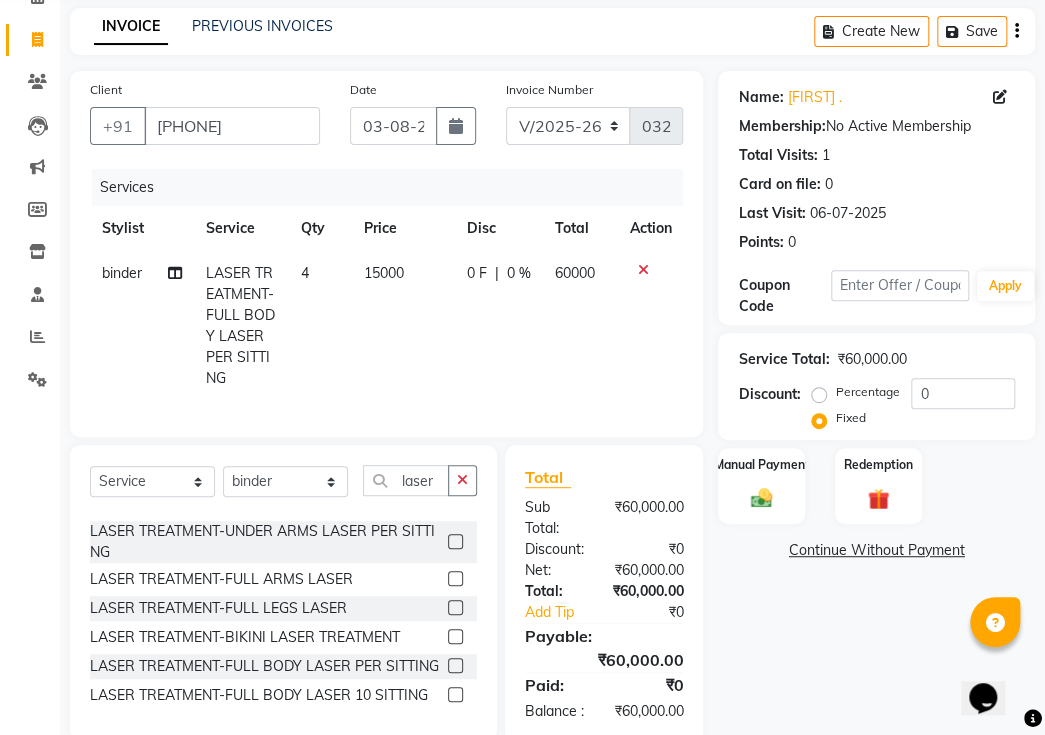 scroll, scrollTop: 151, scrollLeft: 0, axis: vertical 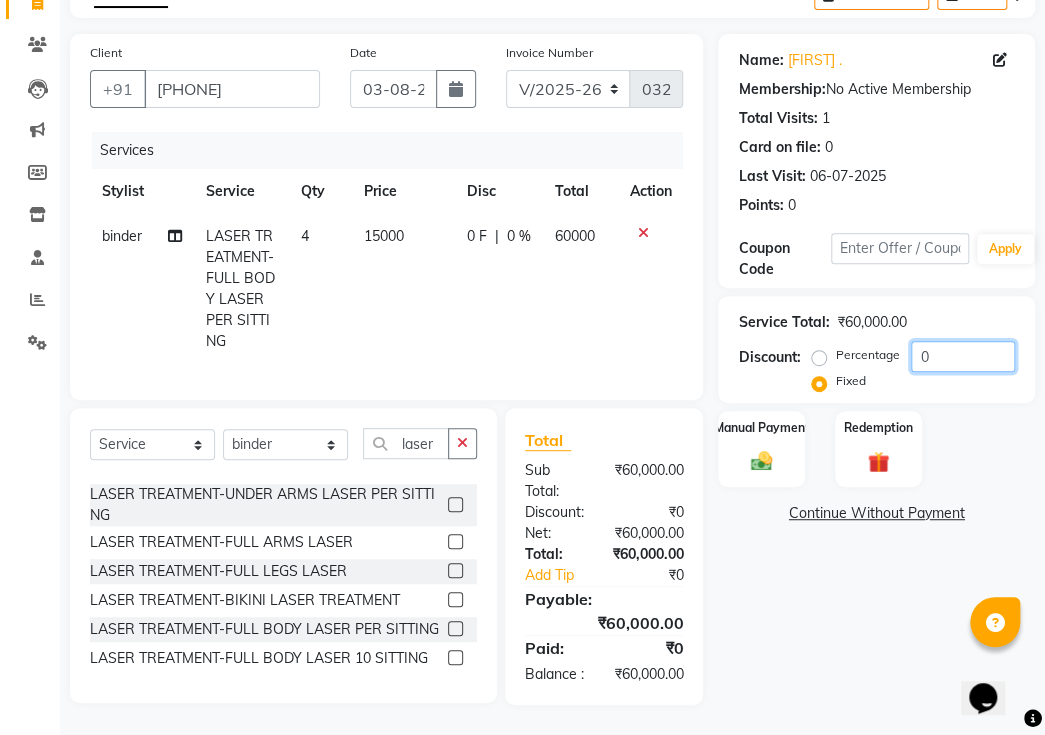 click on "0" 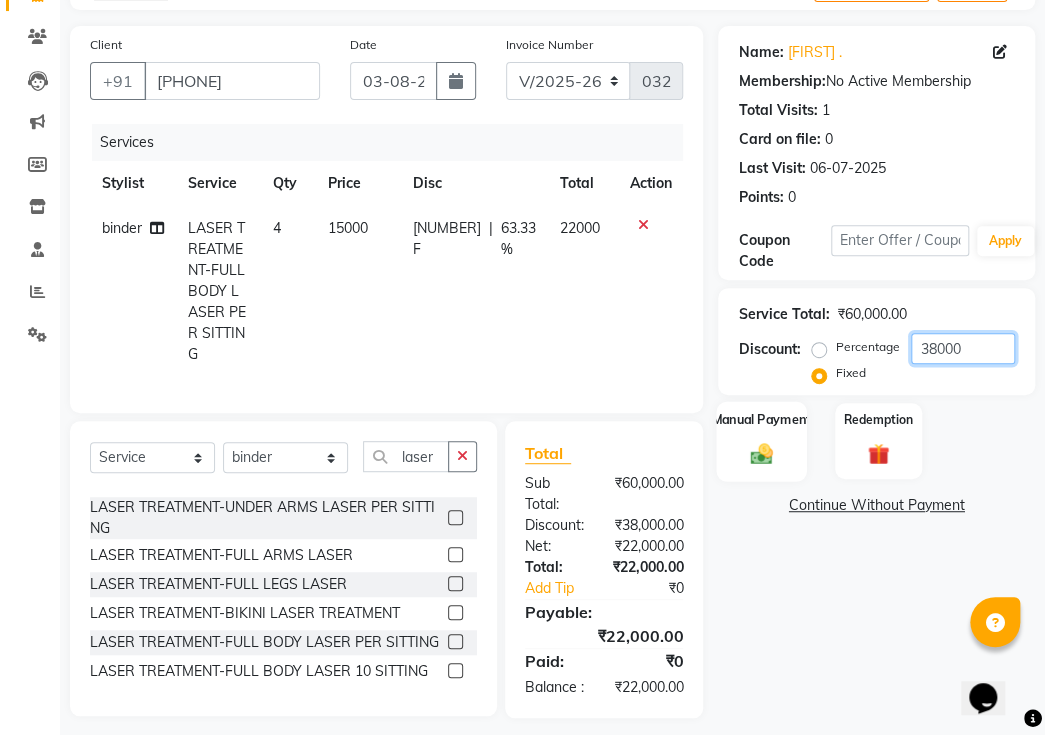 type on "38000" 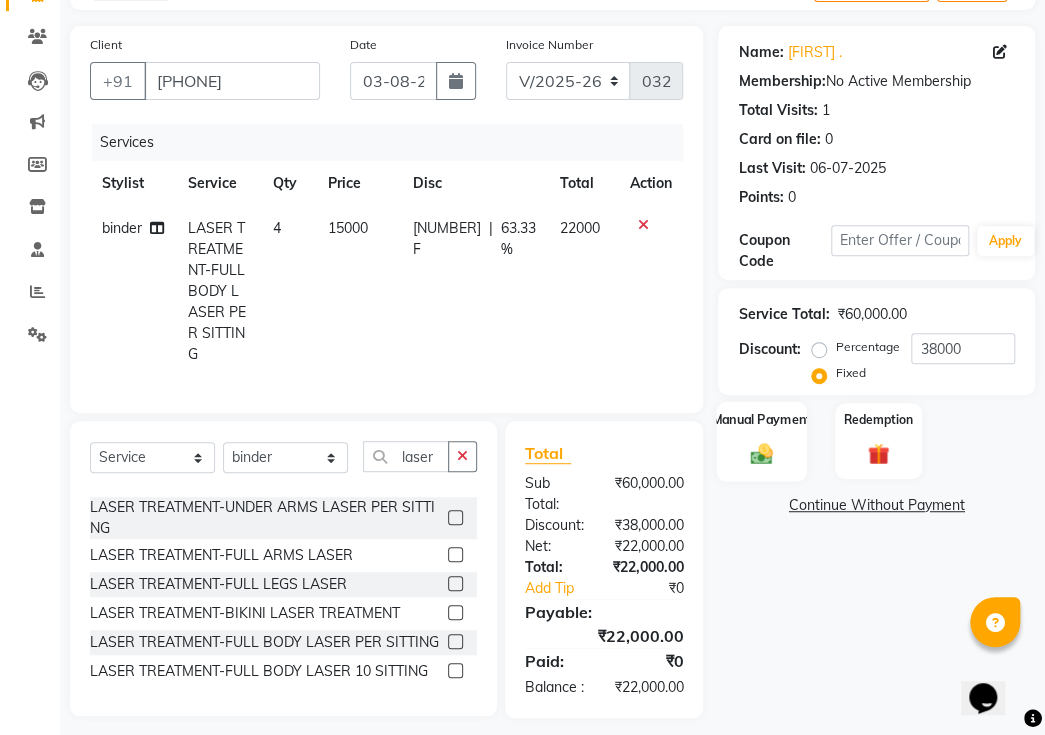 click 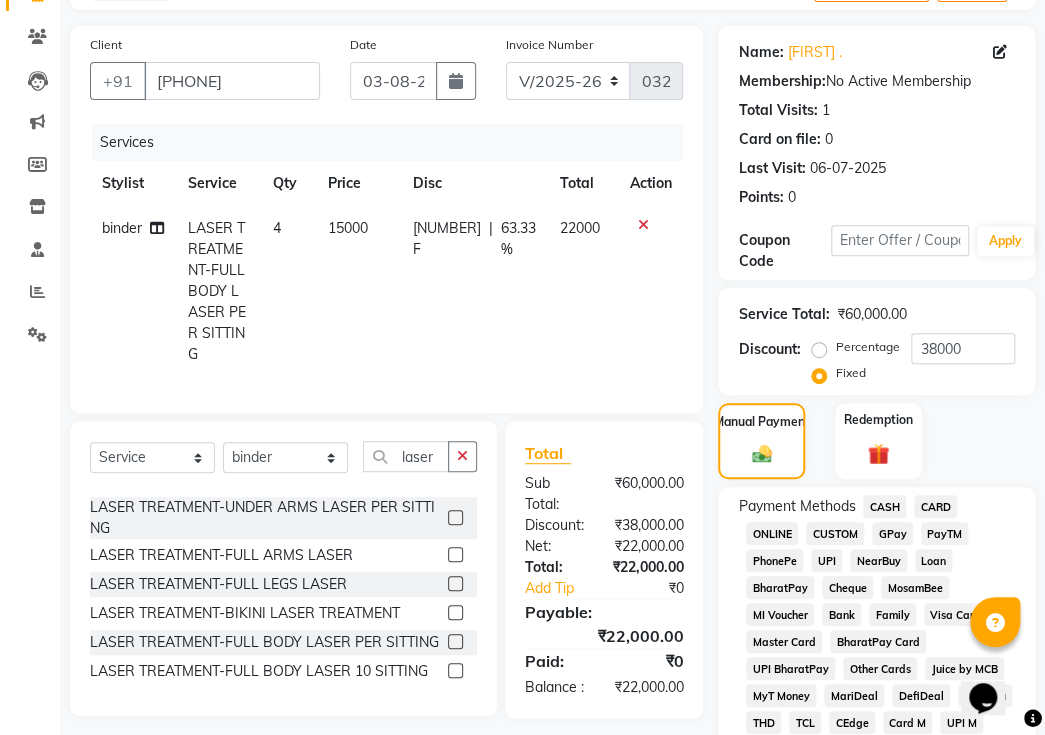 click on "GPay" 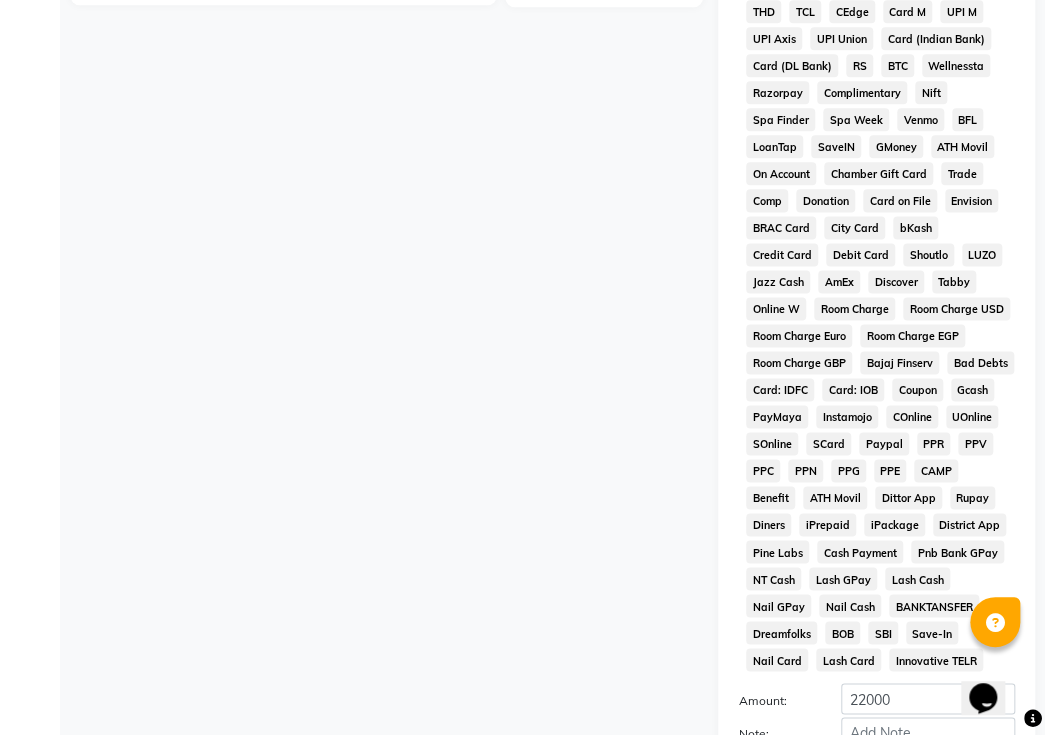scroll, scrollTop: 1060, scrollLeft: 0, axis: vertical 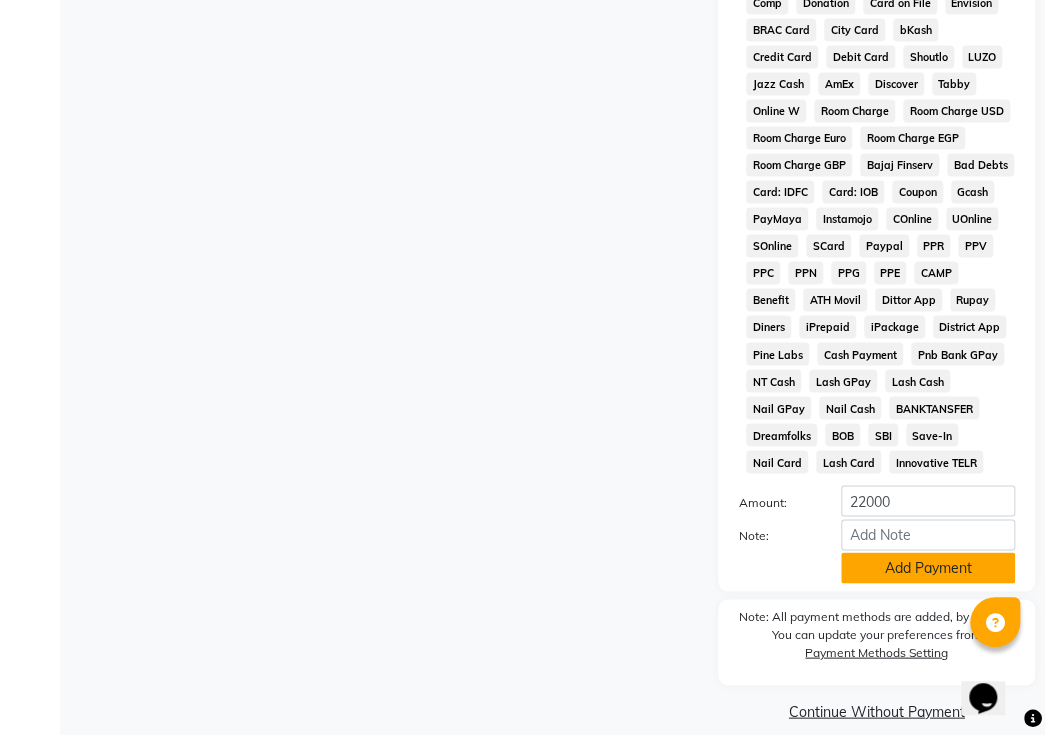 click on "Add Payment" 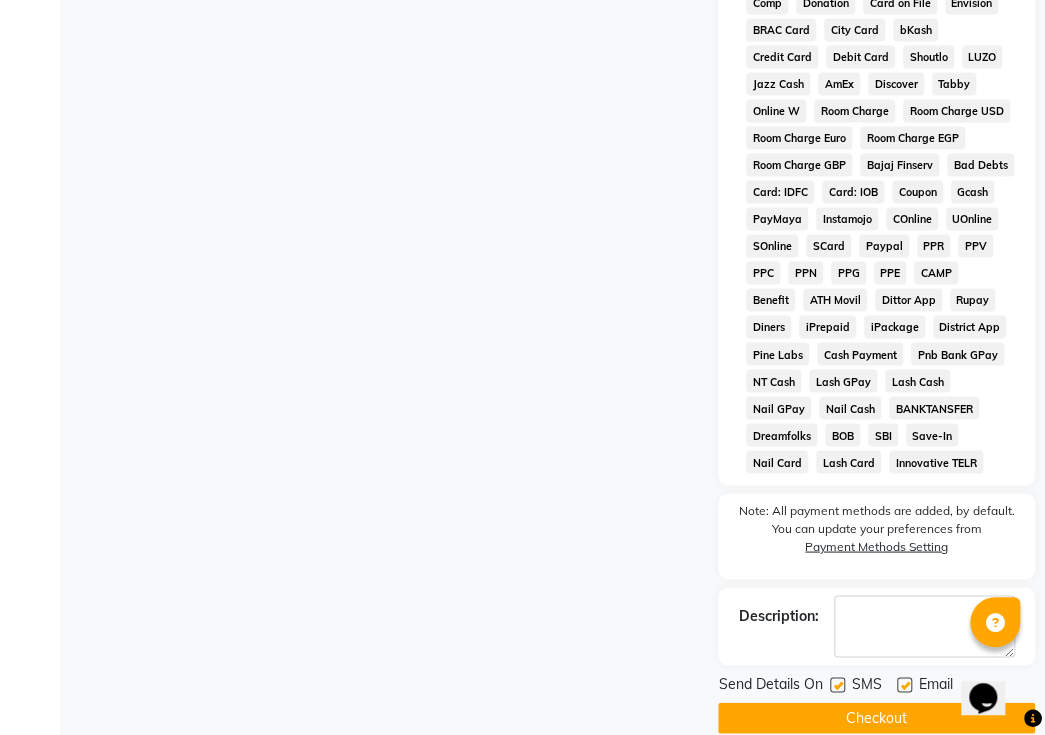 click 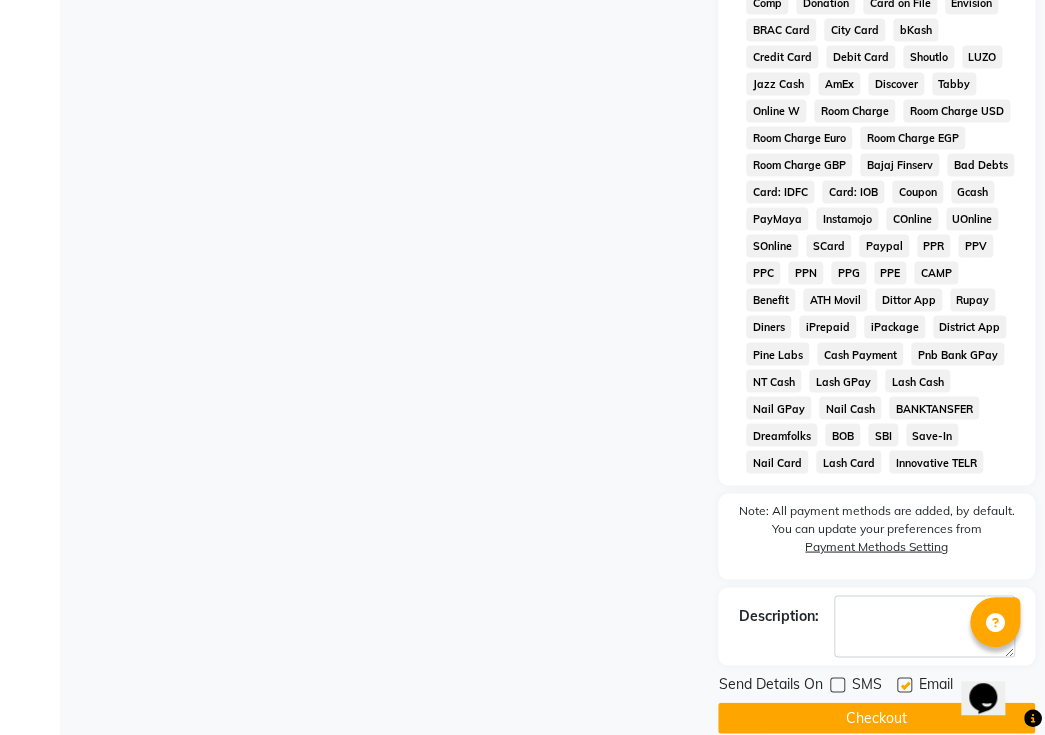 click 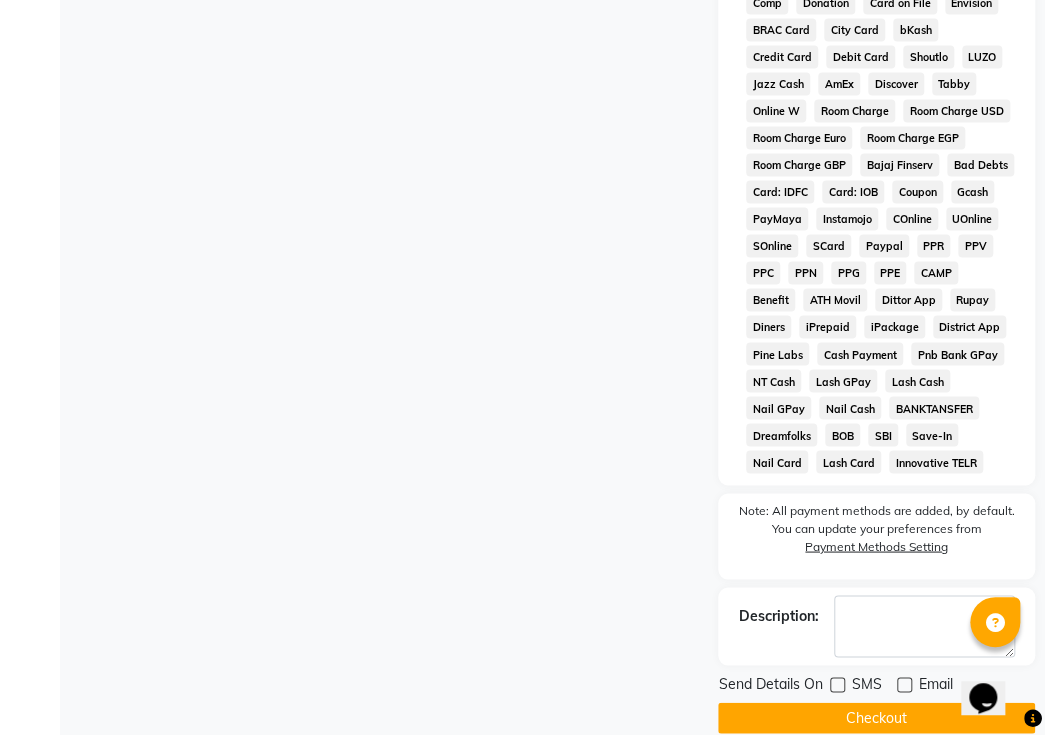 click on "Checkout" 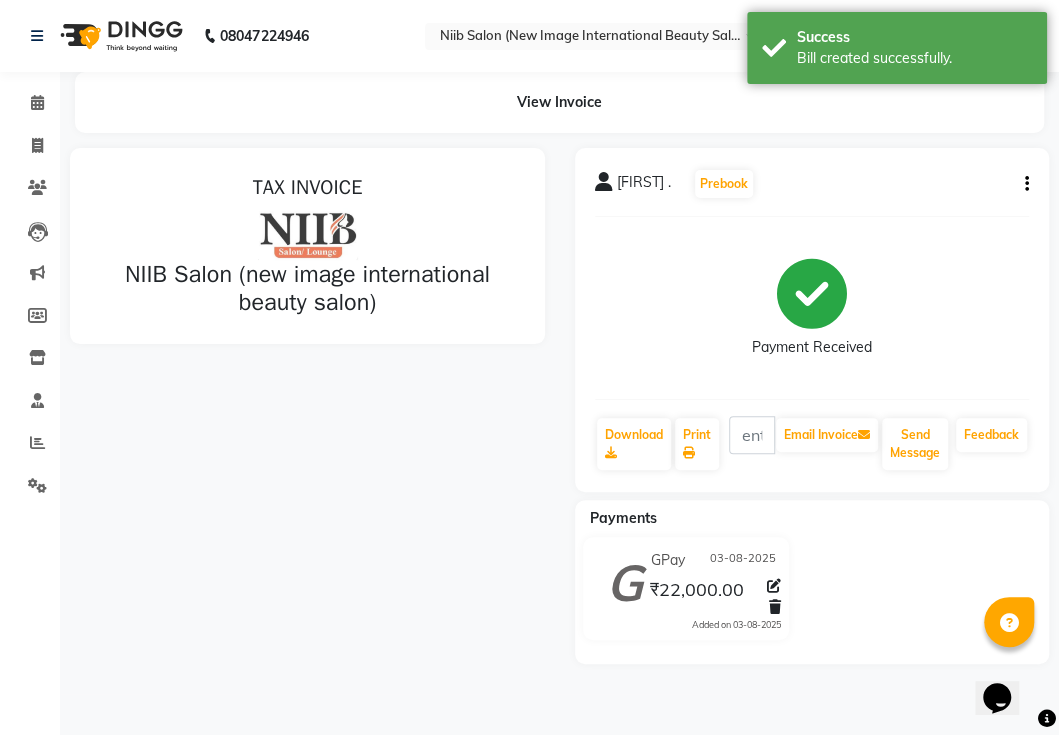 scroll, scrollTop: 0, scrollLeft: 0, axis: both 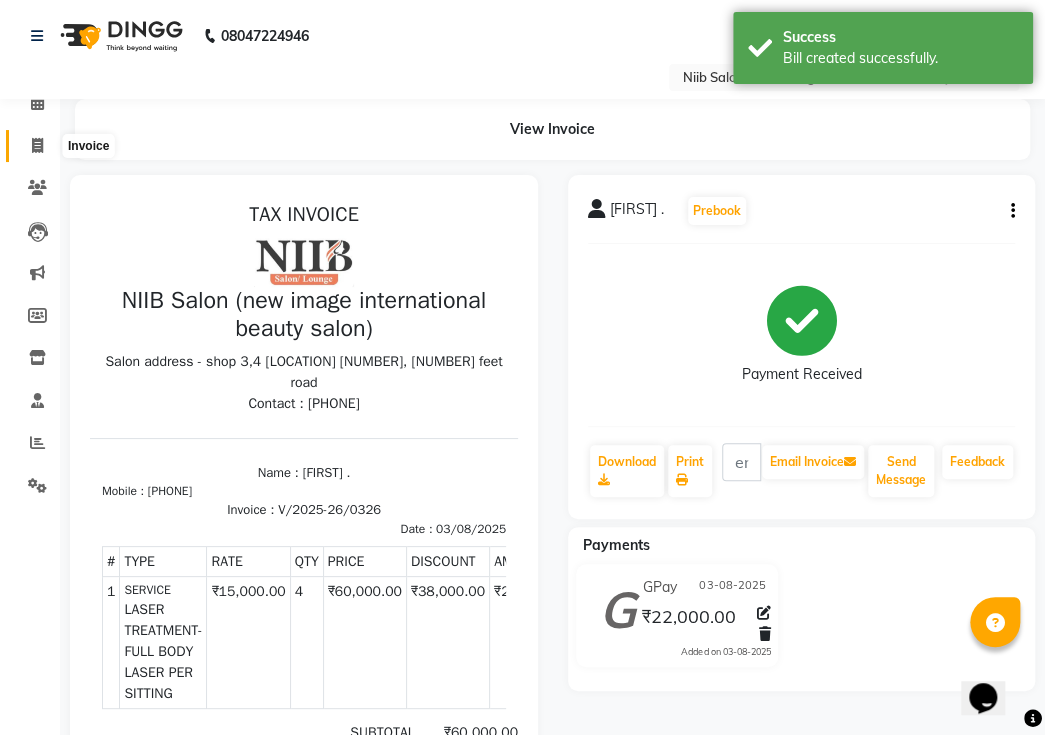 click 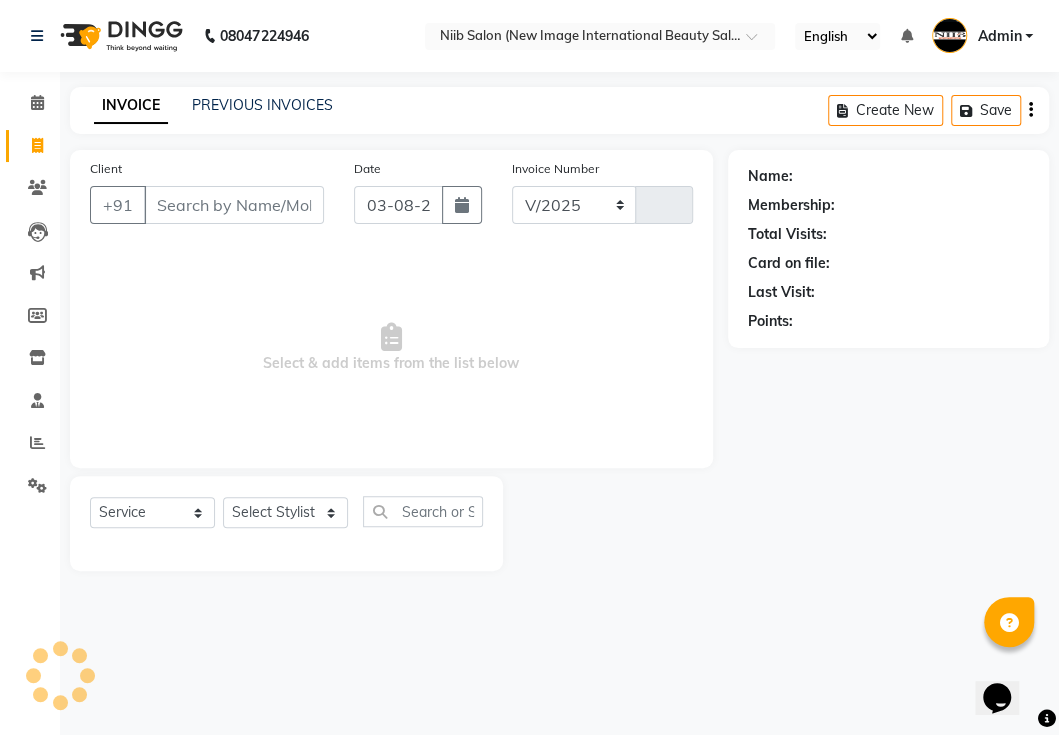 select on "5739" 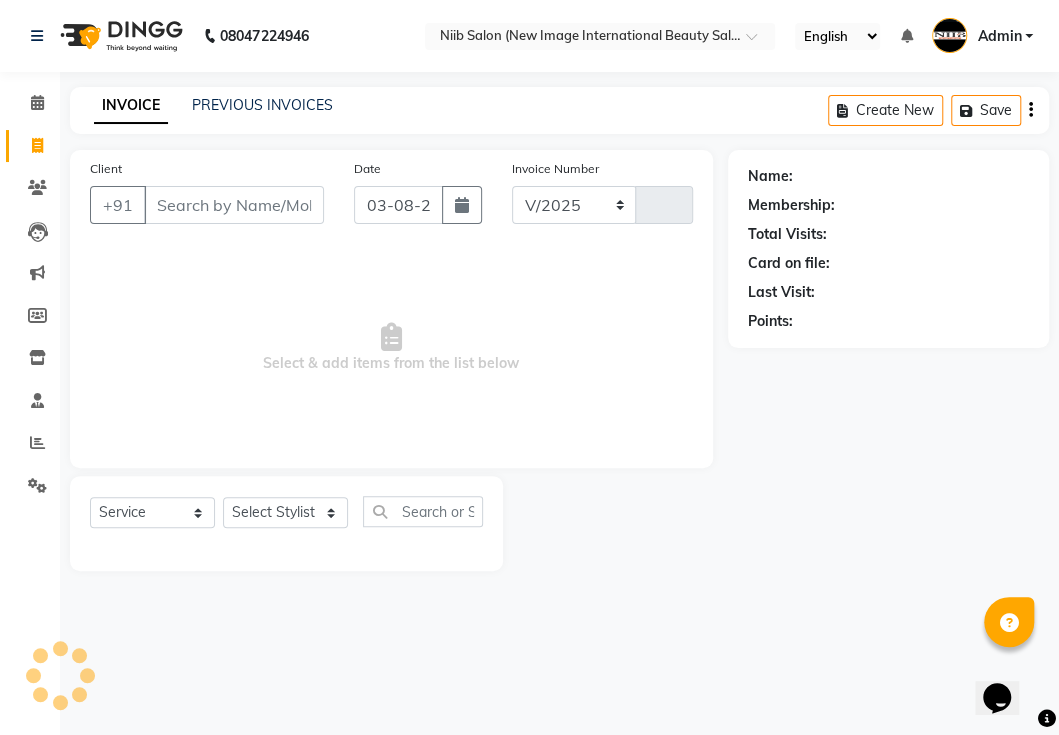type on "0327" 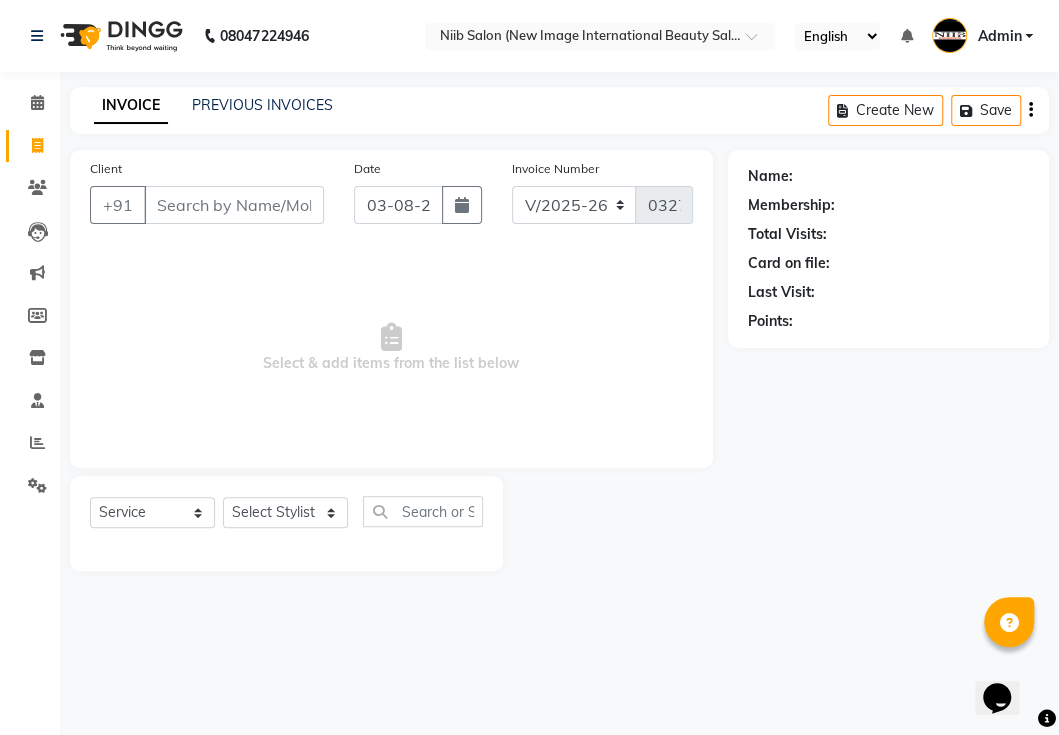 select on "P" 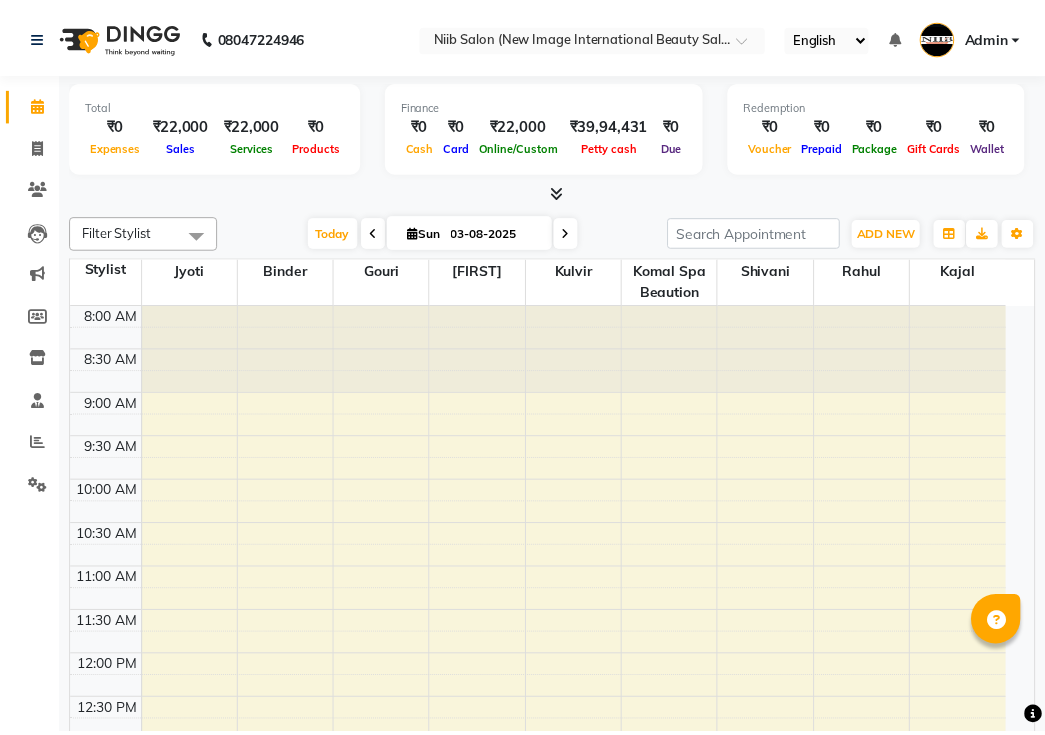 scroll, scrollTop: 0, scrollLeft: 0, axis: both 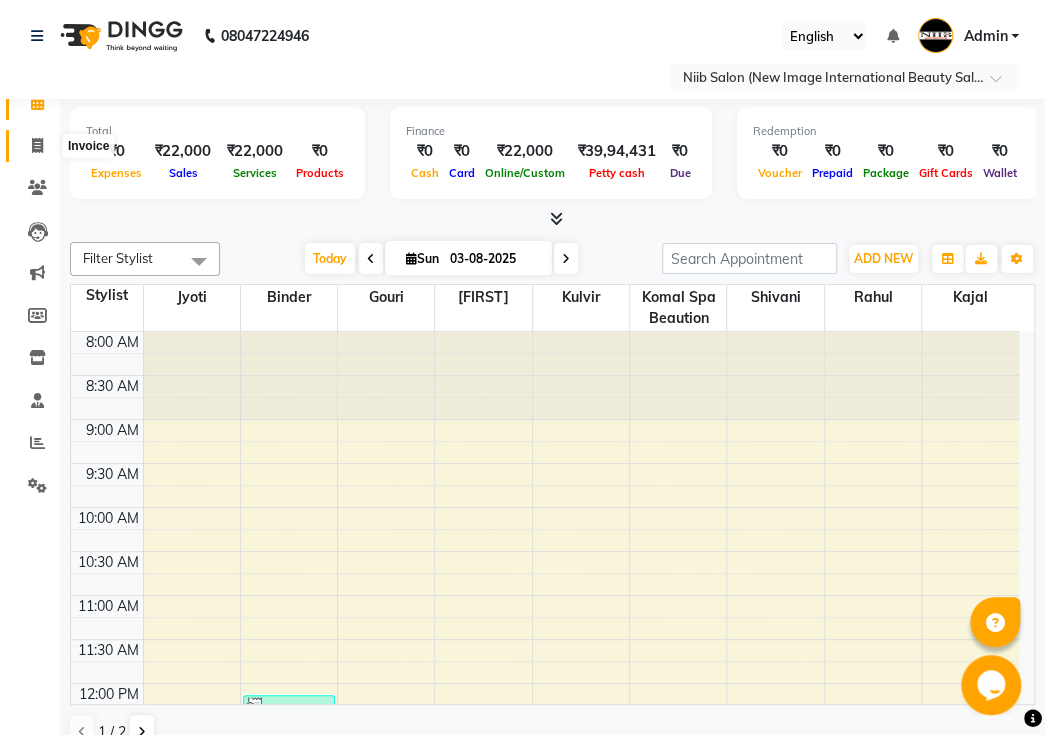 click 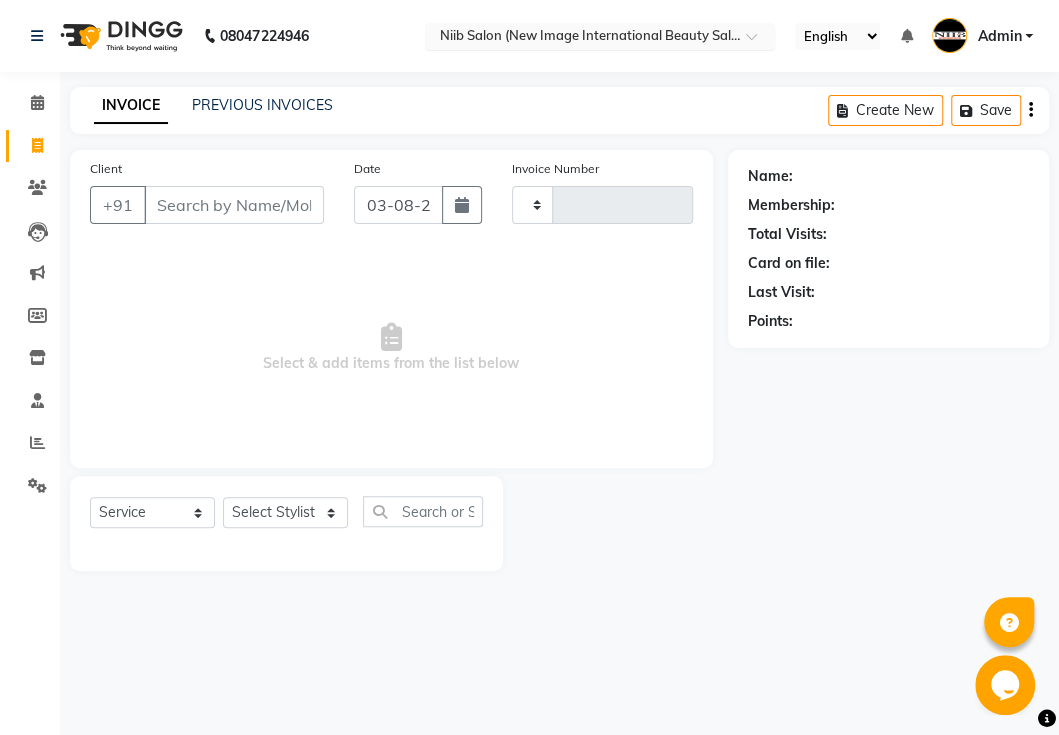 select on "P" 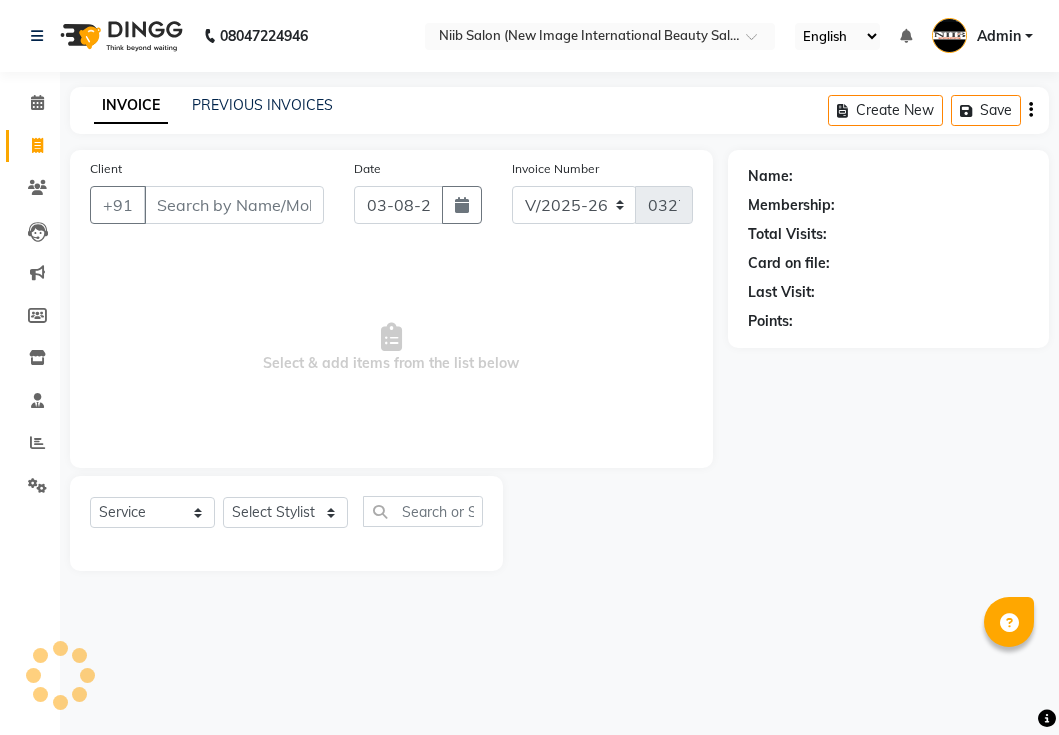 select on "5739" 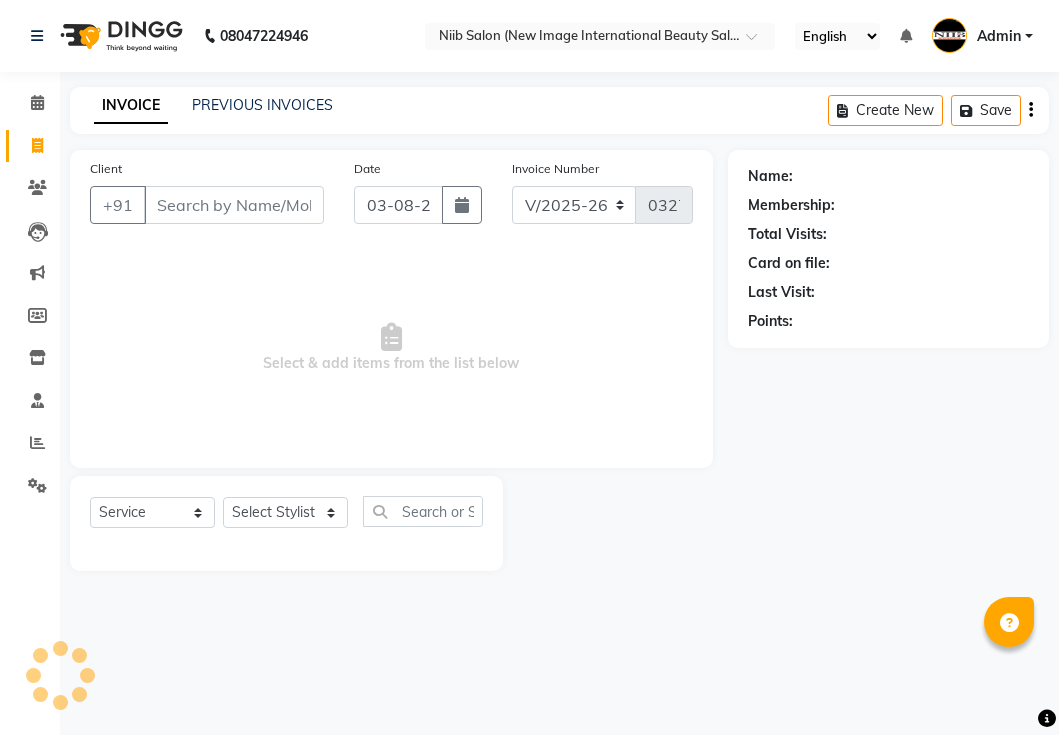 select on "P" 